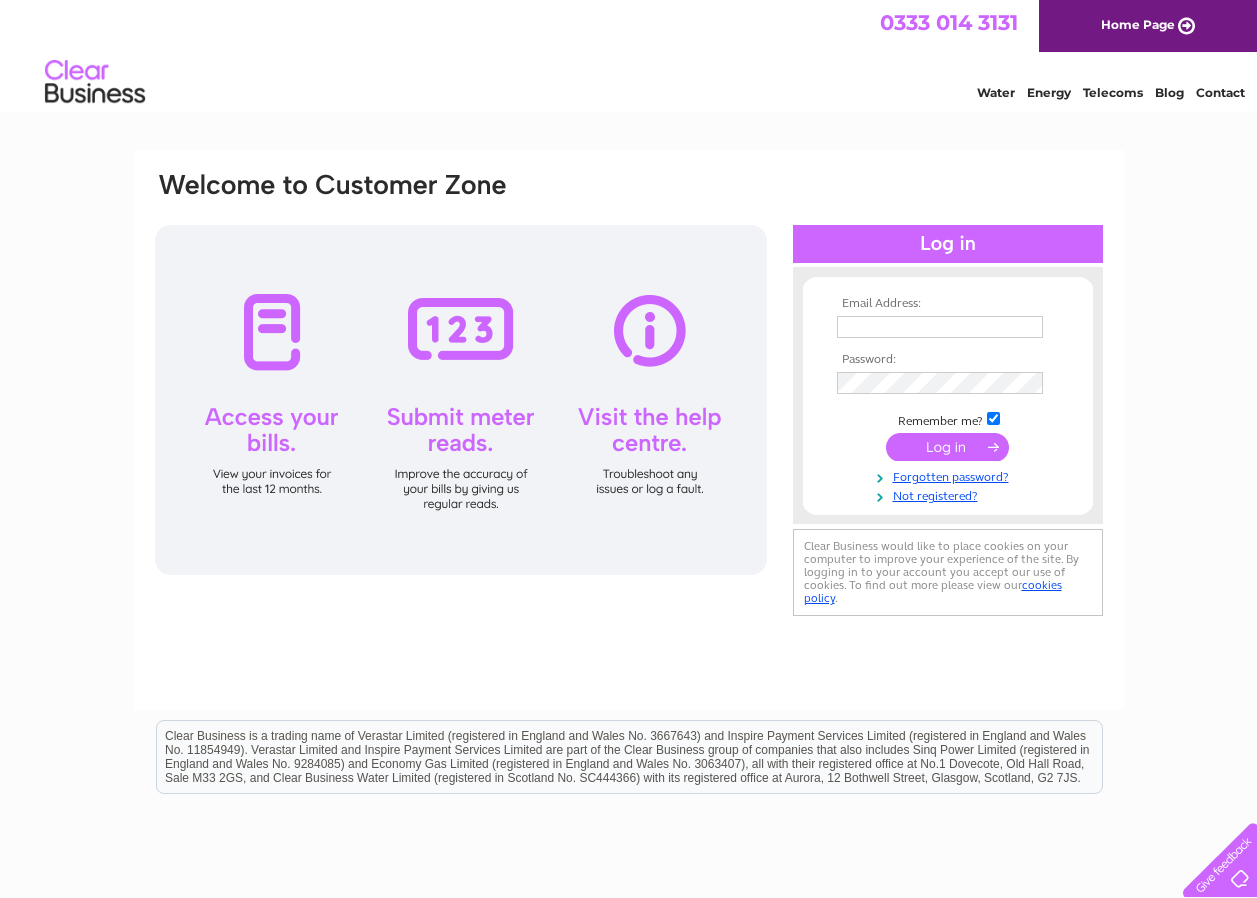 scroll, scrollTop: 0, scrollLeft: 0, axis: both 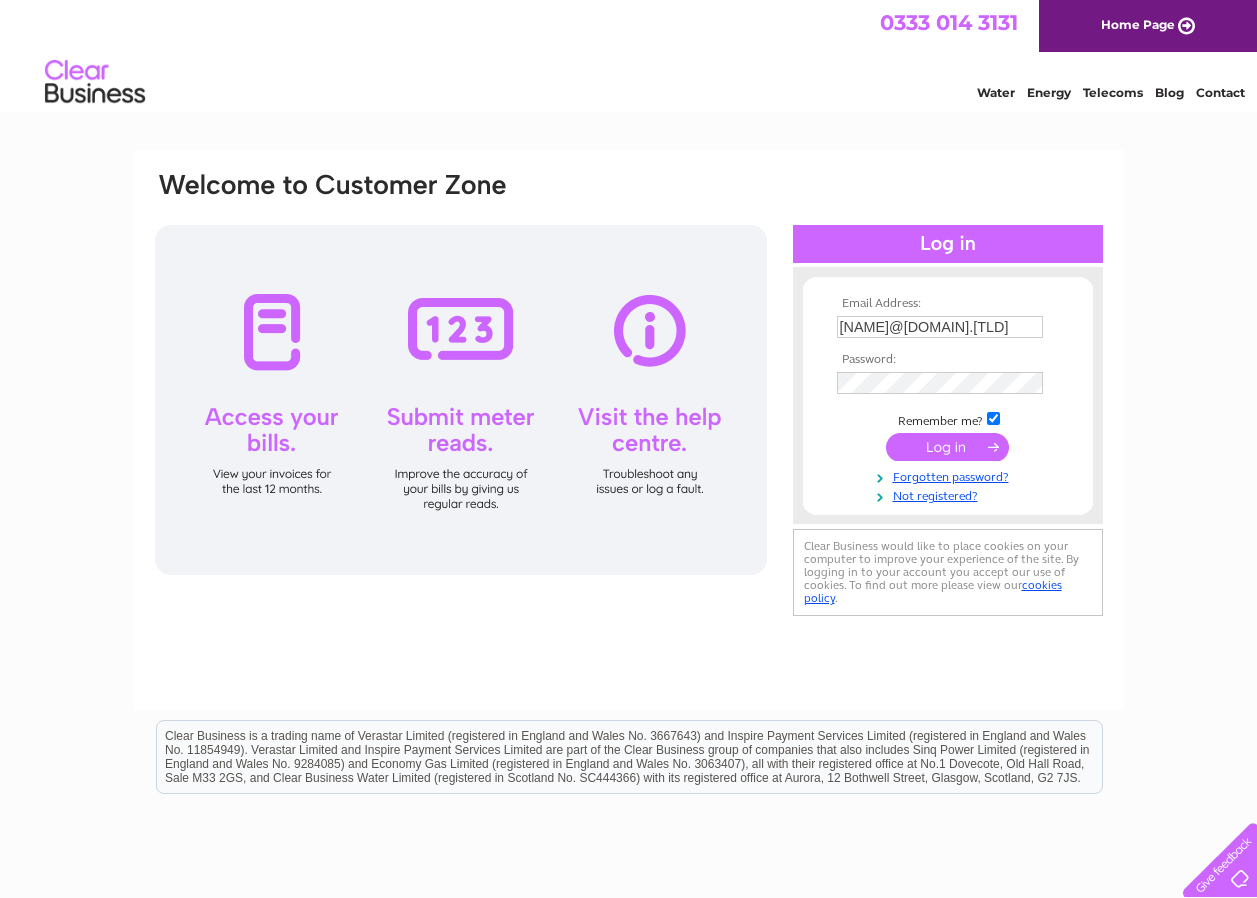 click at bounding box center (947, 447) 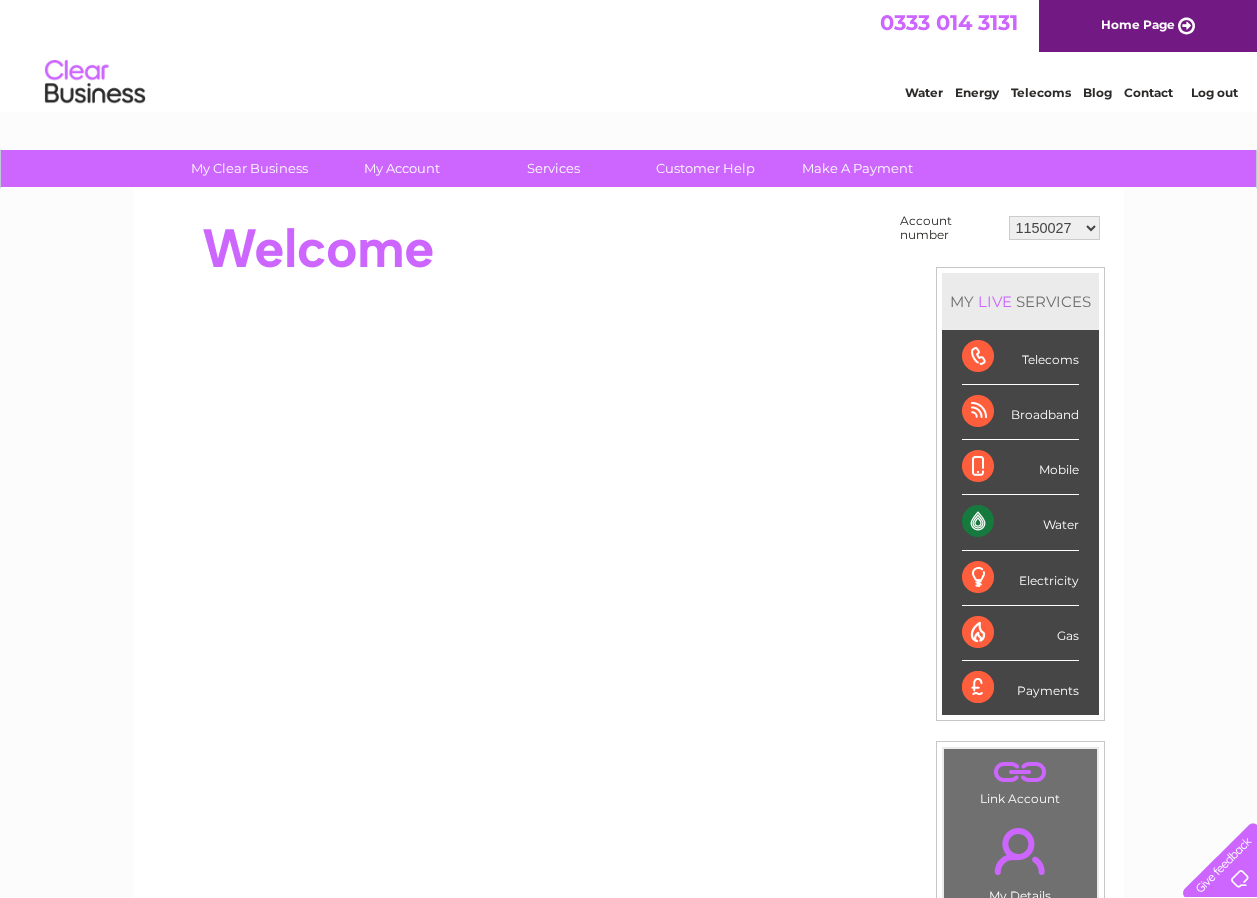 scroll, scrollTop: 0, scrollLeft: 0, axis: both 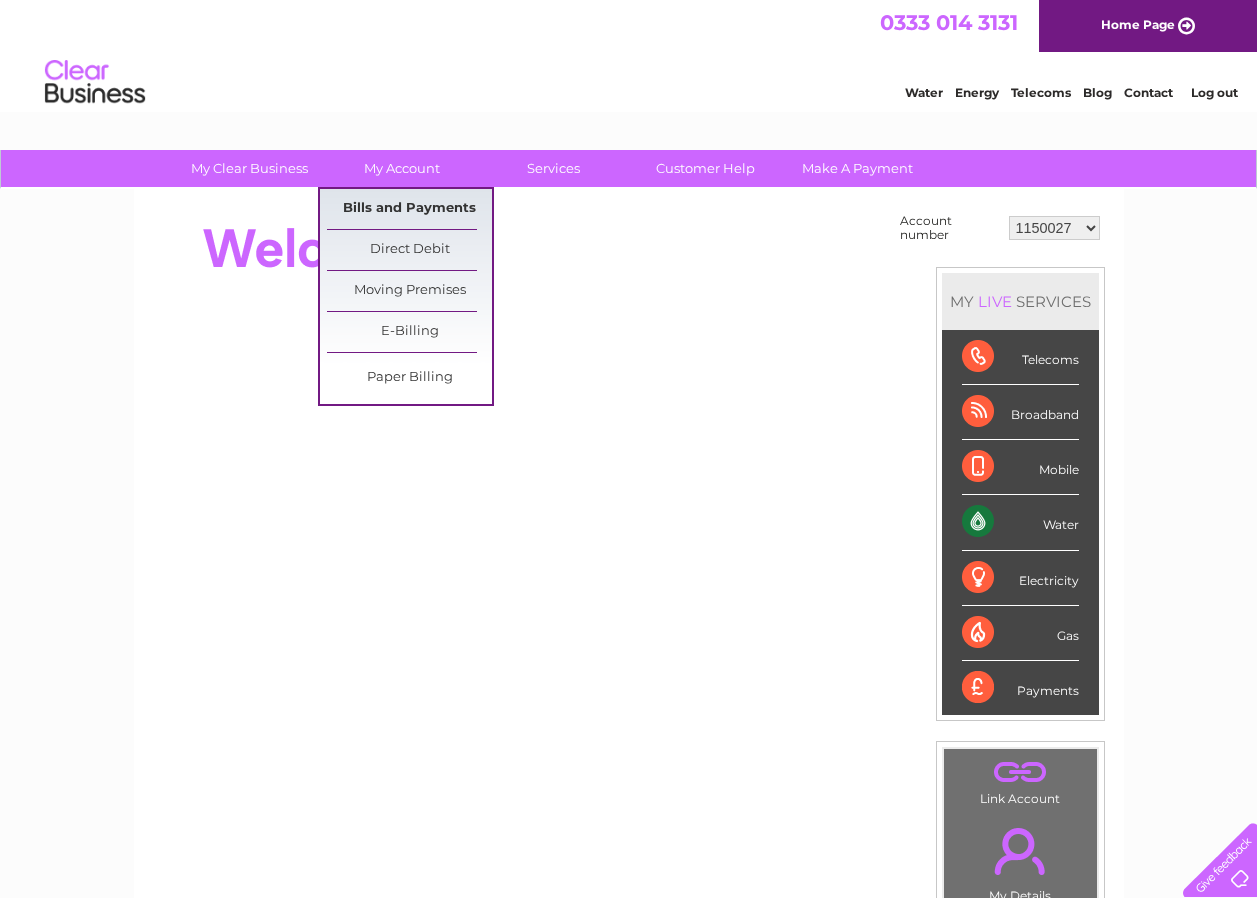 click on "Bills and Payments" at bounding box center [409, 209] 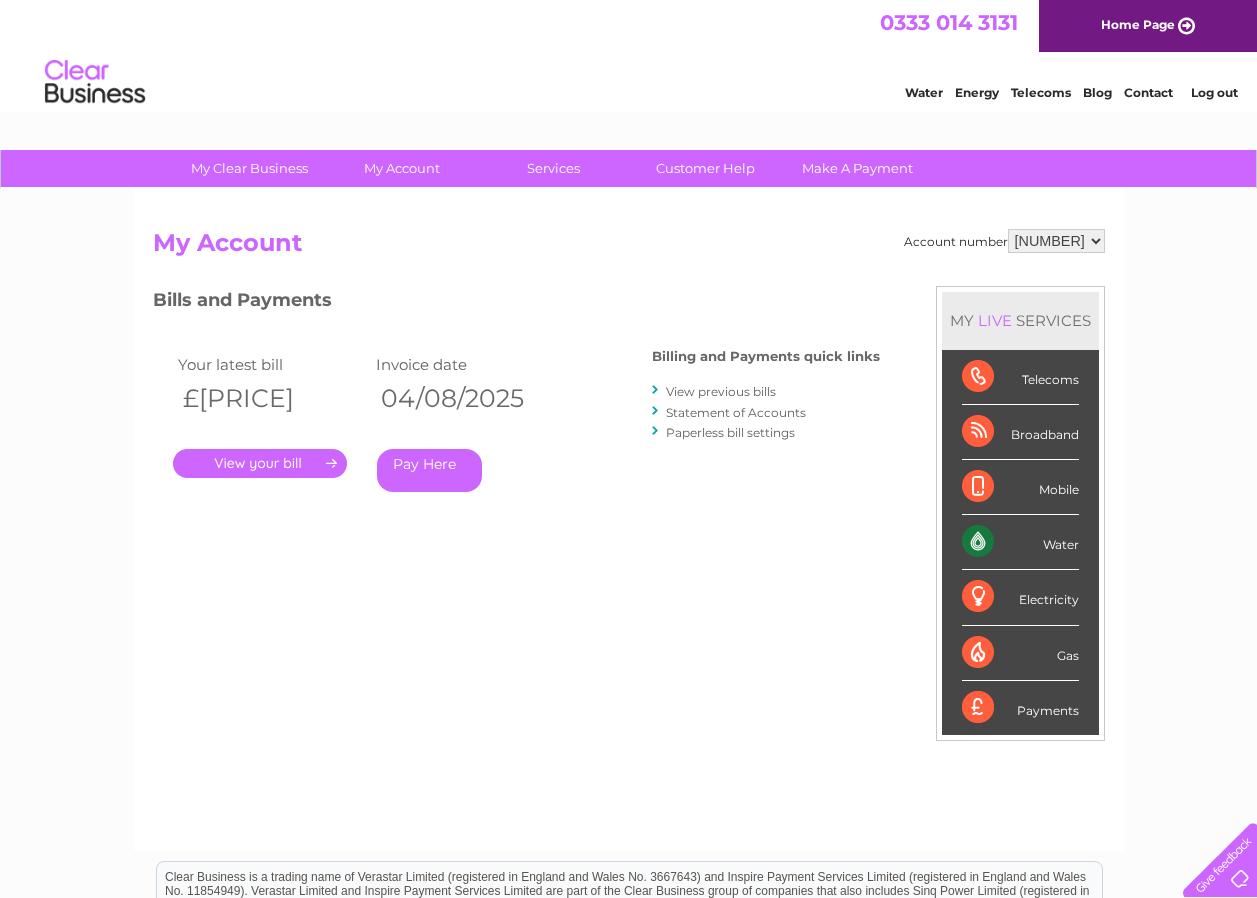 scroll, scrollTop: 0, scrollLeft: 0, axis: both 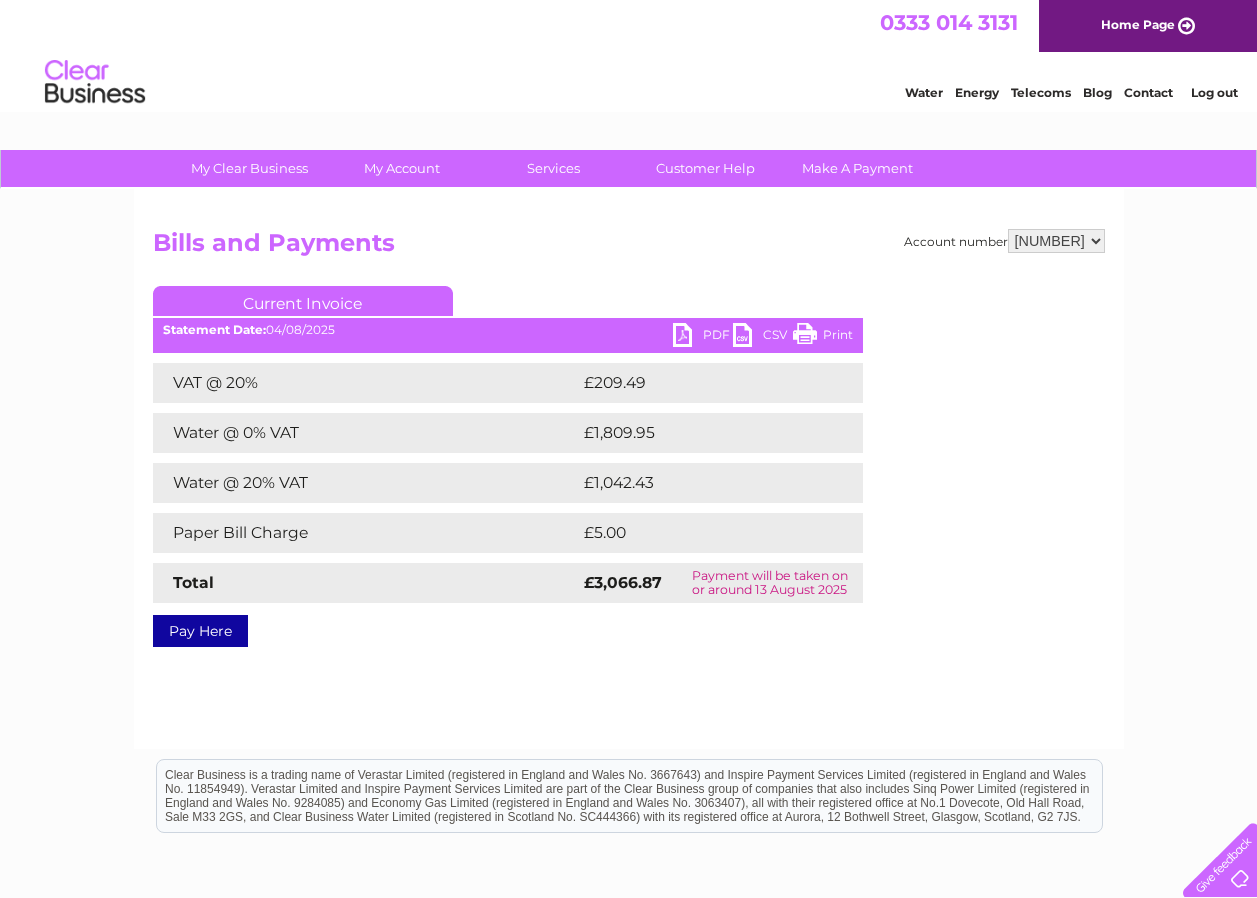 click on "PDF" at bounding box center [703, 337] 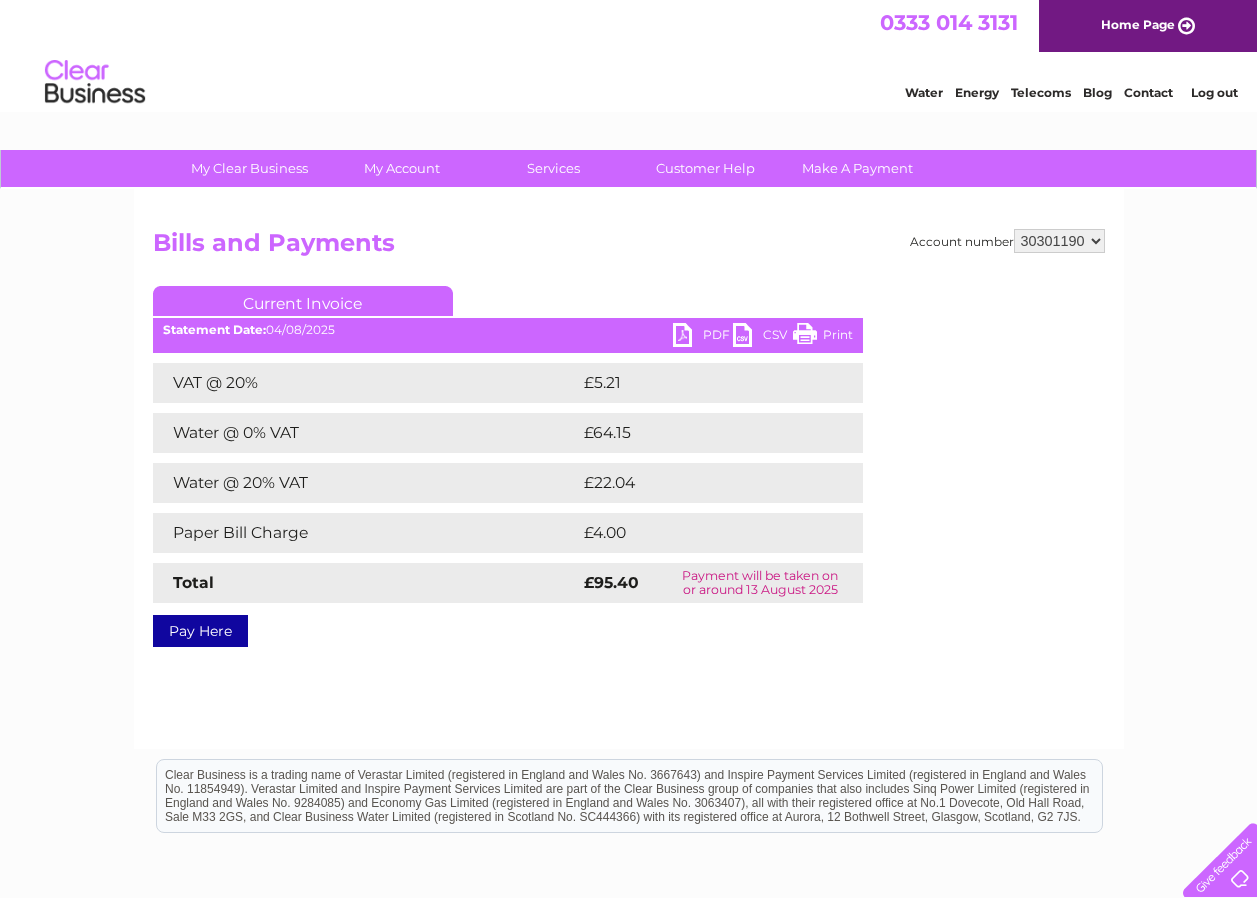 scroll, scrollTop: 0, scrollLeft: 0, axis: both 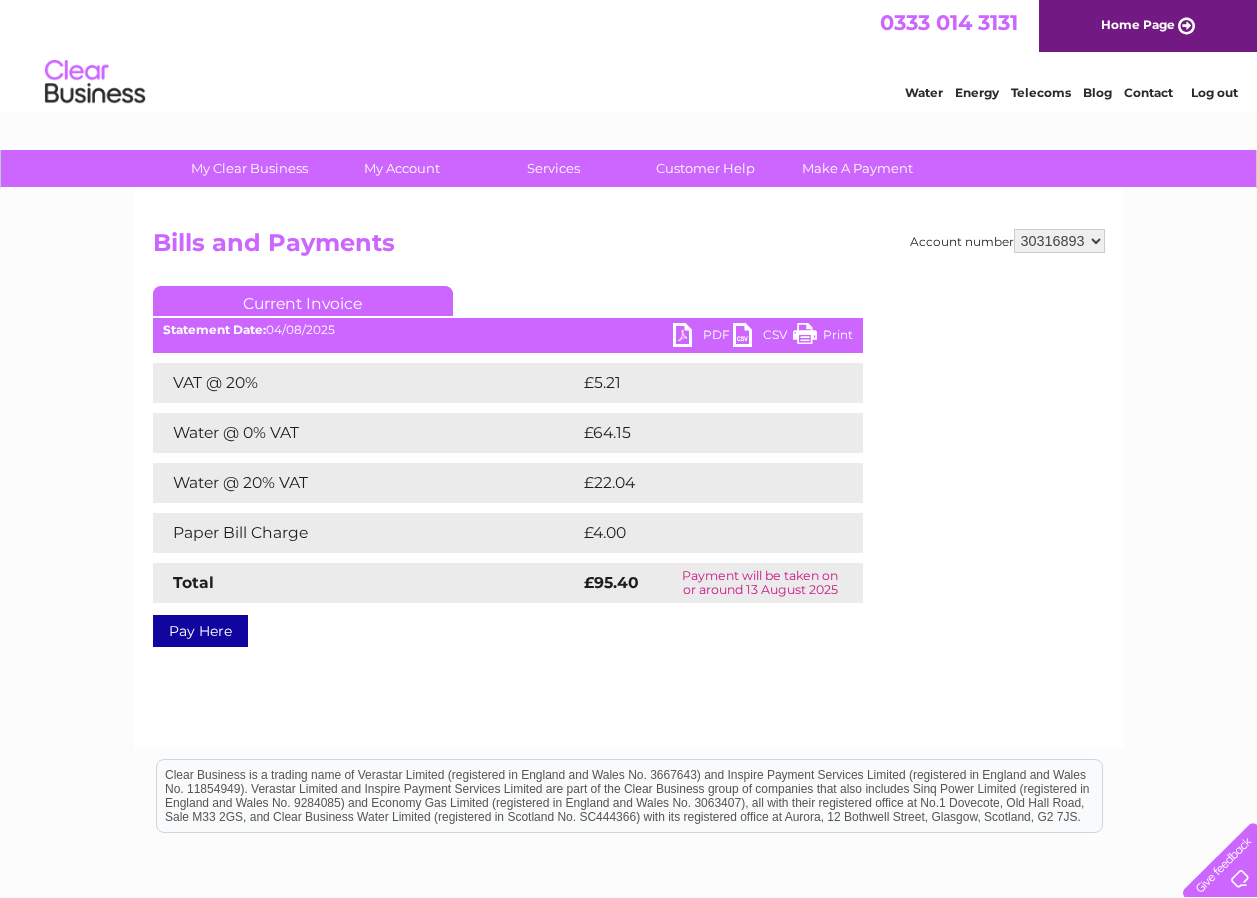 click on "1150027
30301190
30316893" at bounding box center [1059, 241] 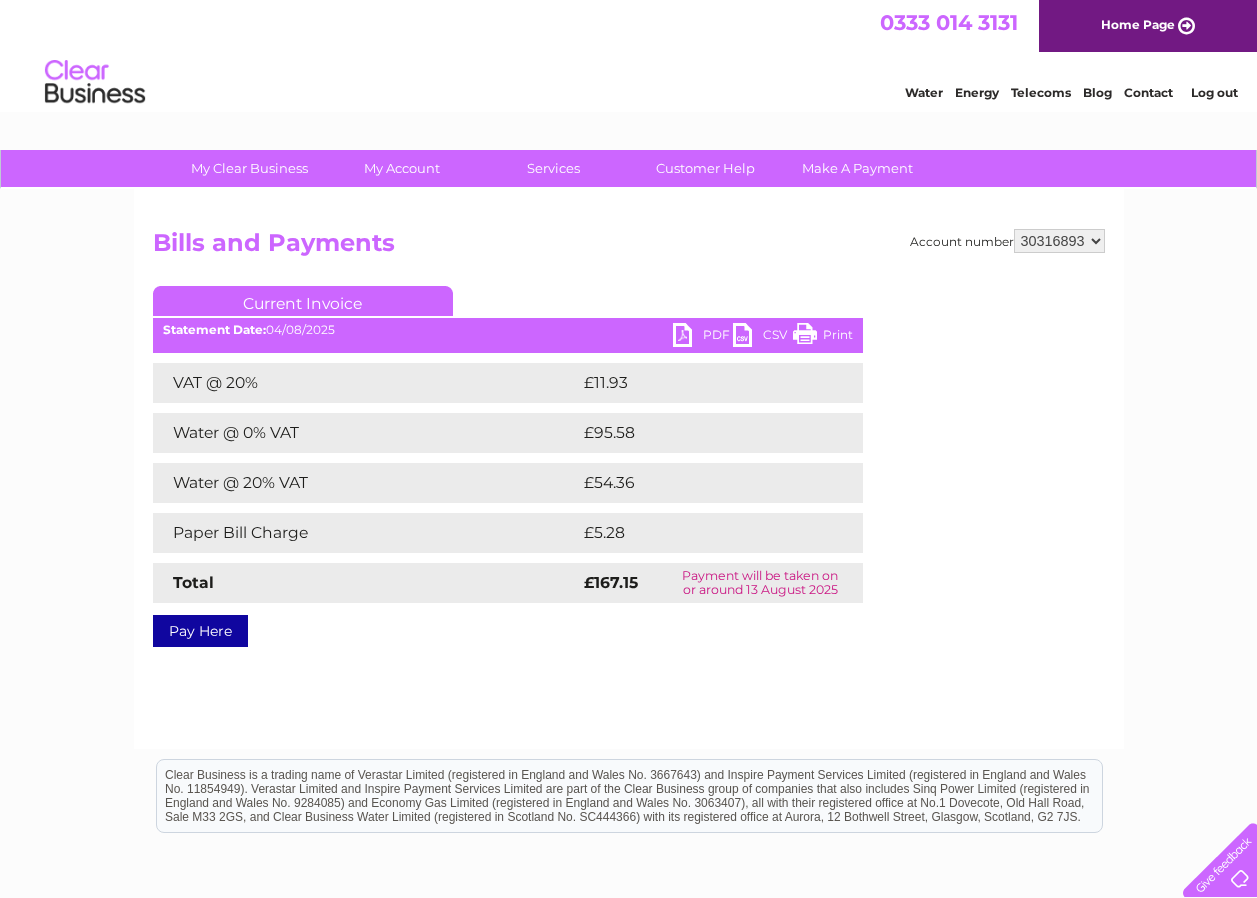scroll, scrollTop: 0, scrollLeft: 0, axis: both 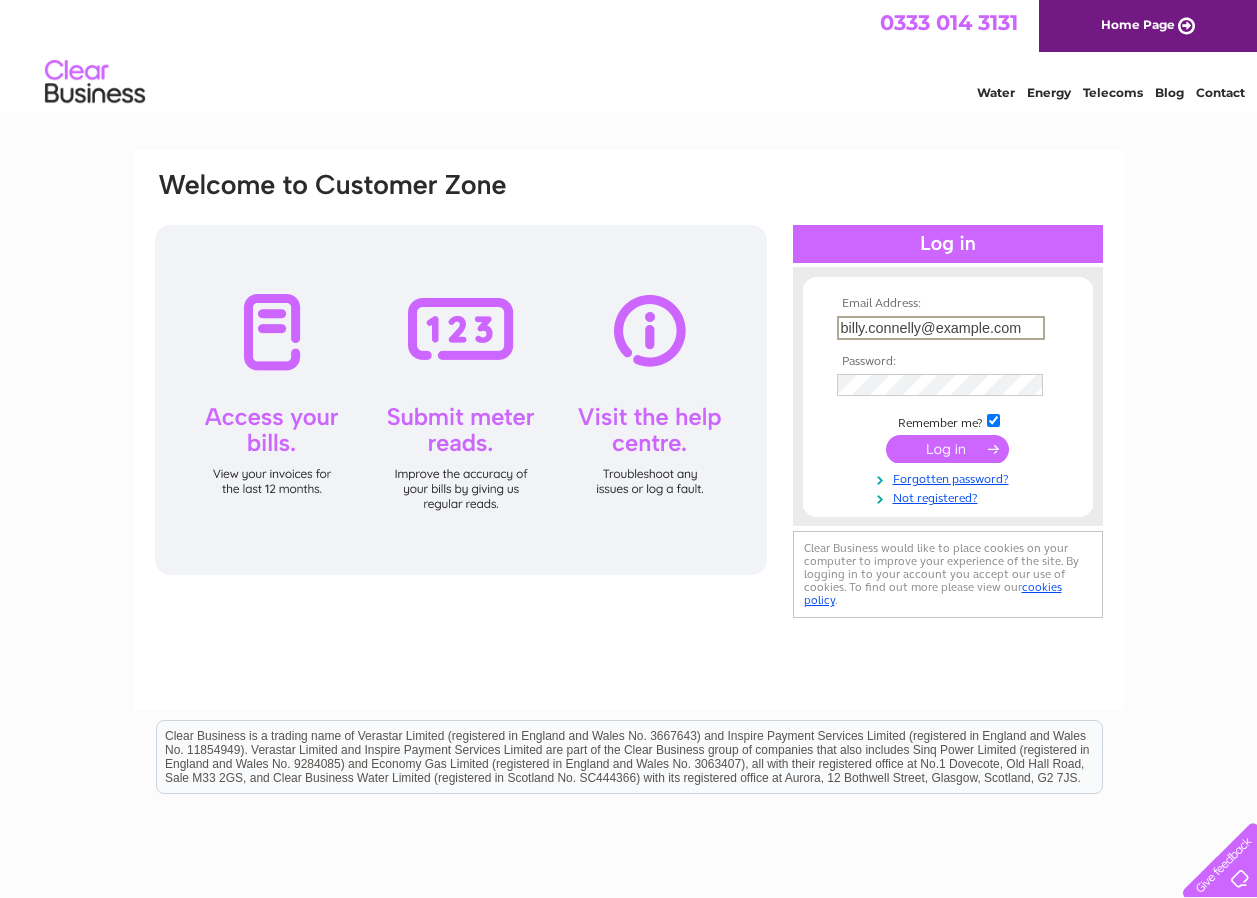 type on "Fiona.johnston@jamesfrew.co.uk" 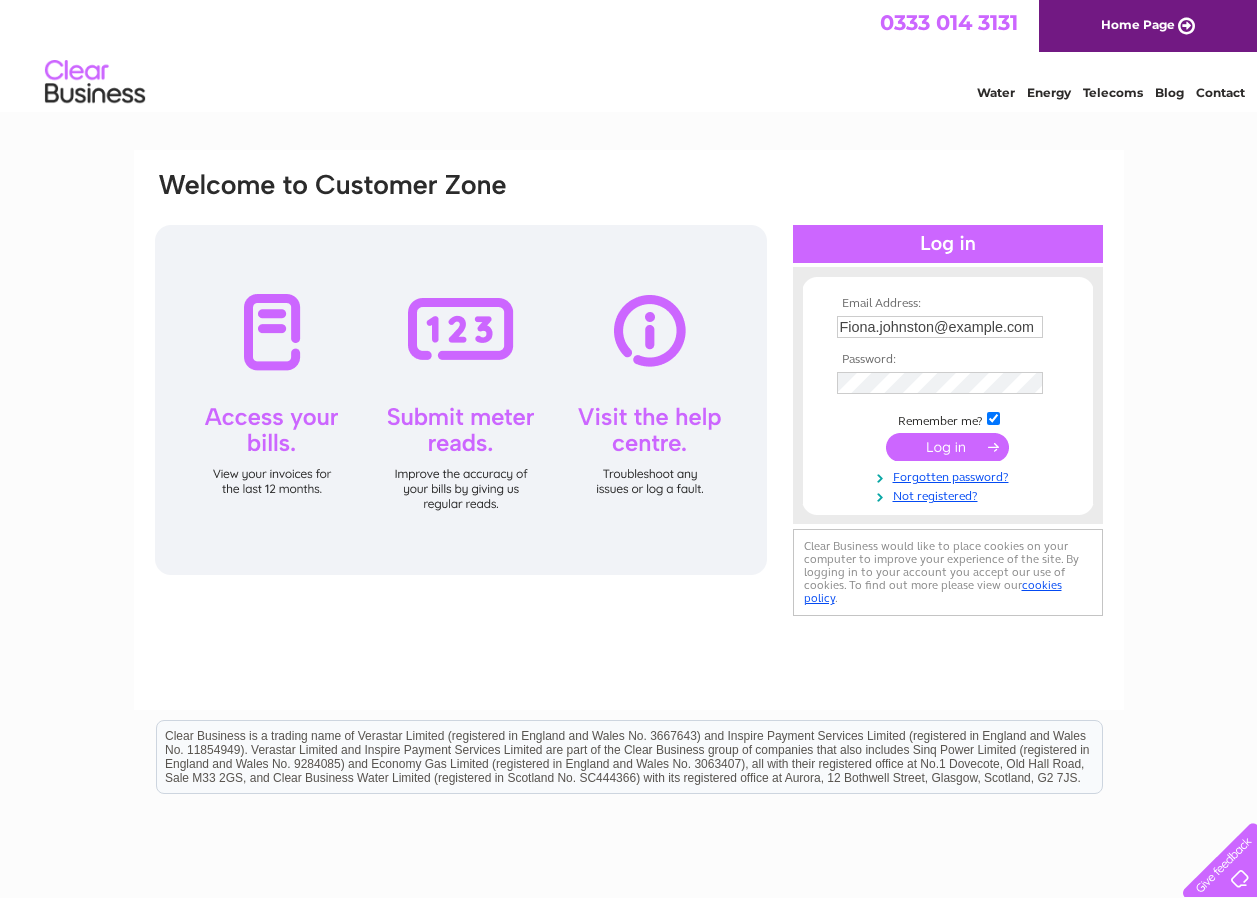 click at bounding box center (947, 447) 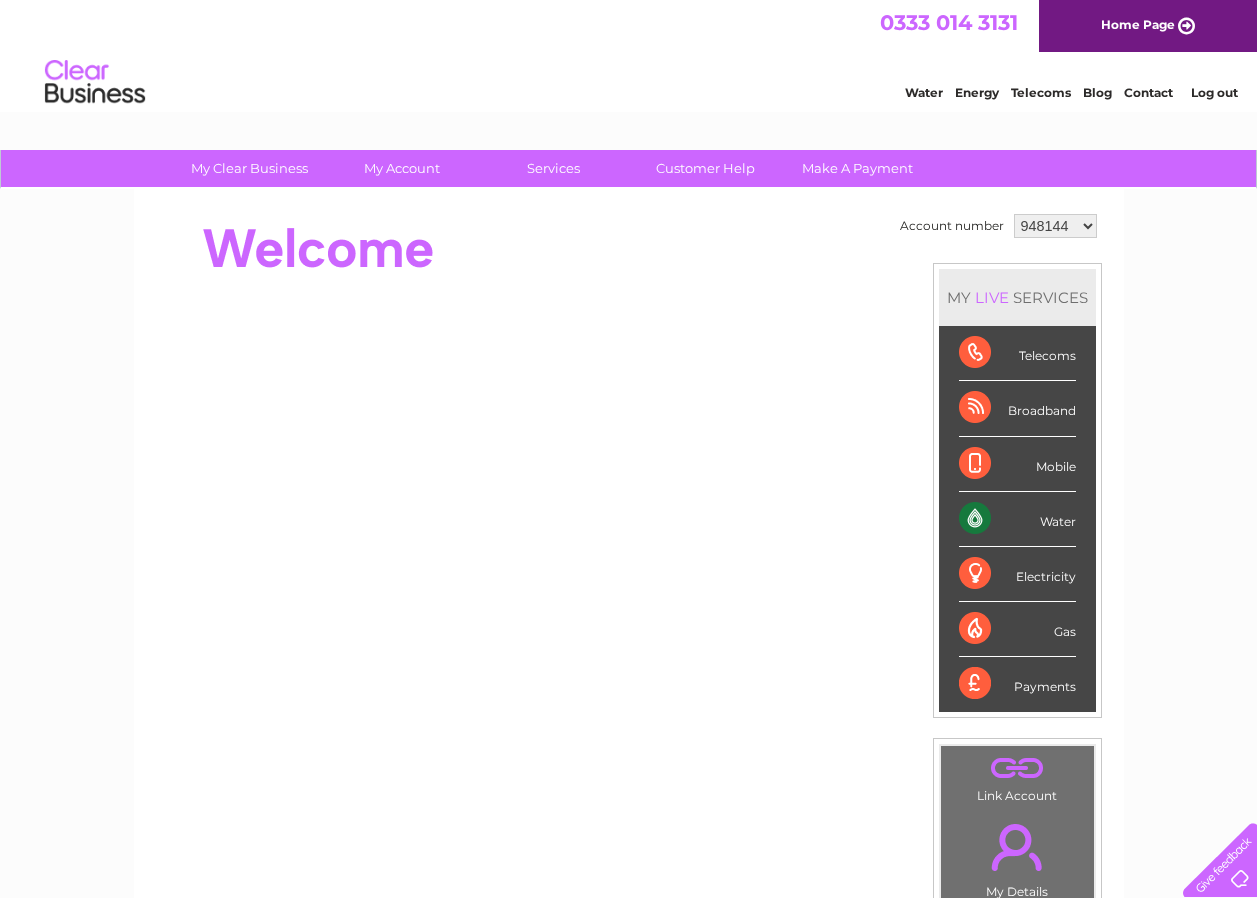 scroll, scrollTop: 0, scrollLeft: 0, axis: both 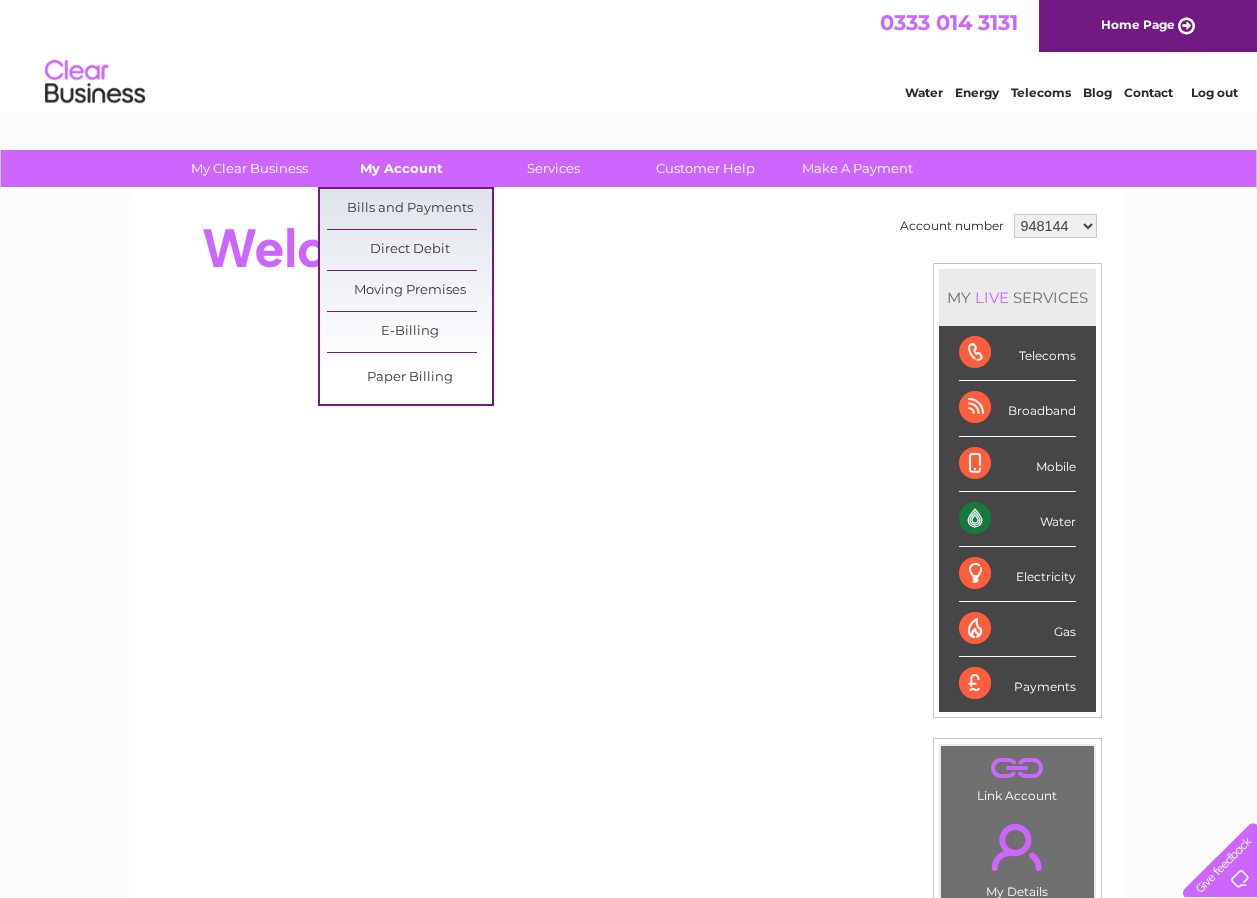 click on "My Account" at bounding box center (401, 168) 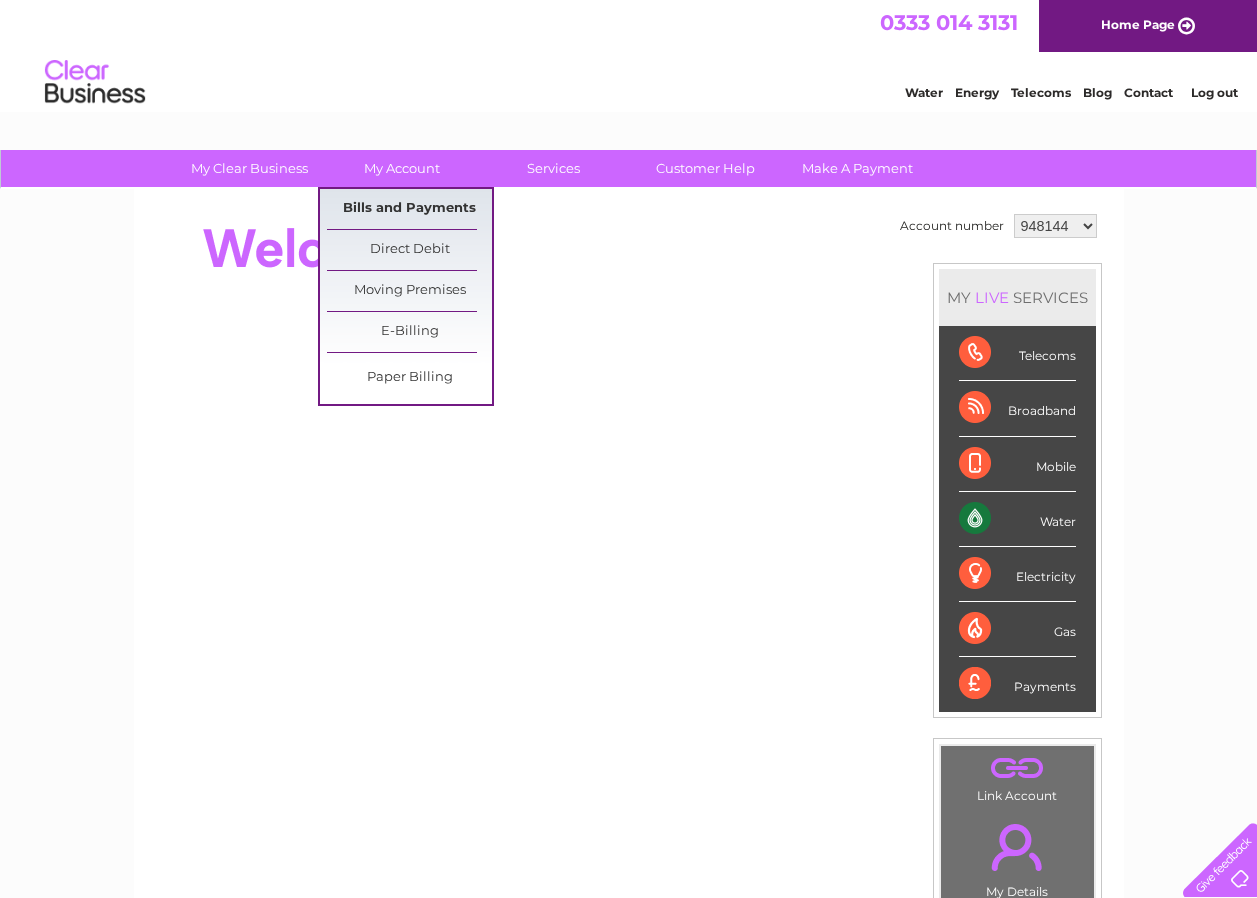 click on "Bills and Payments" at bounding box center [409, 209] 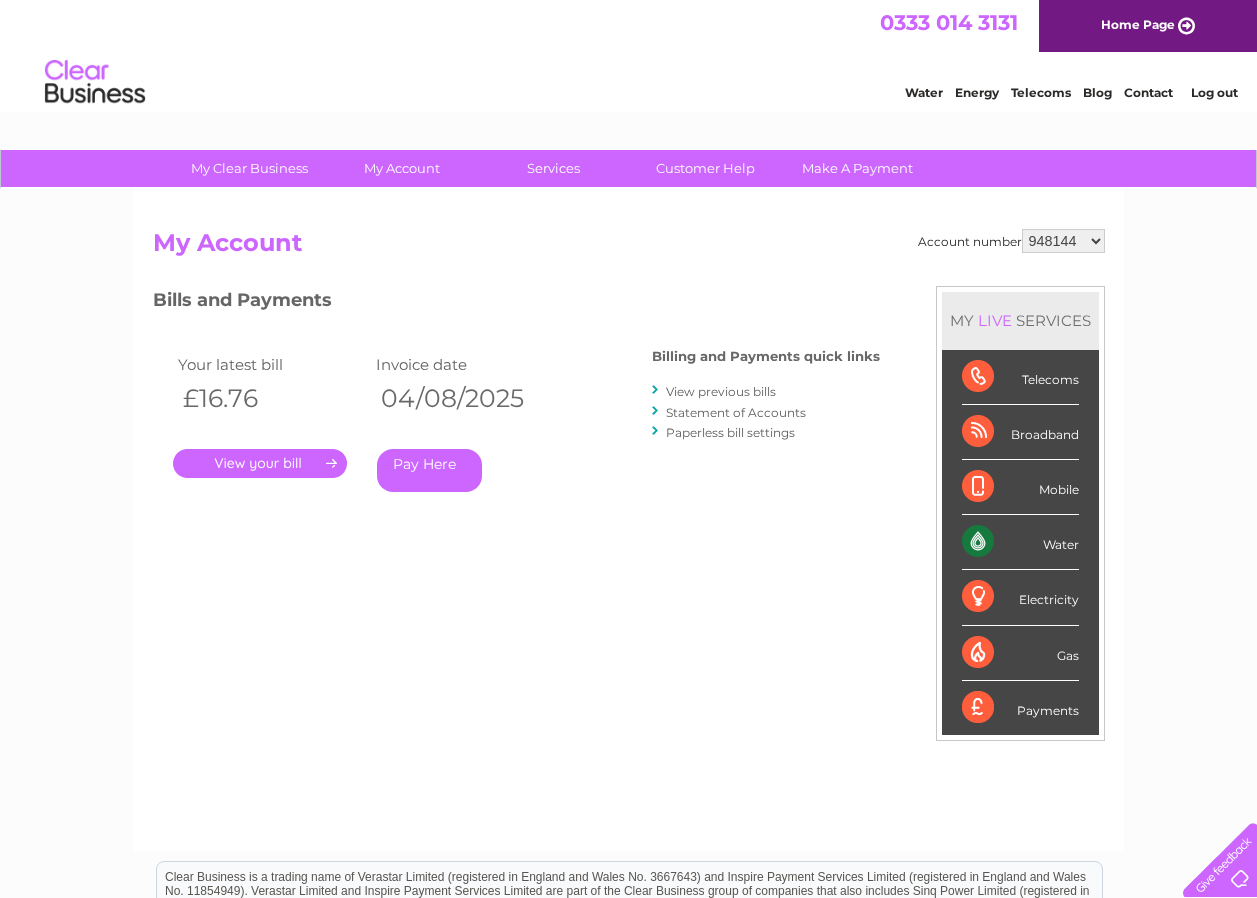 scroll, scrollTop: 0, scrollLeft: 0, axis: both 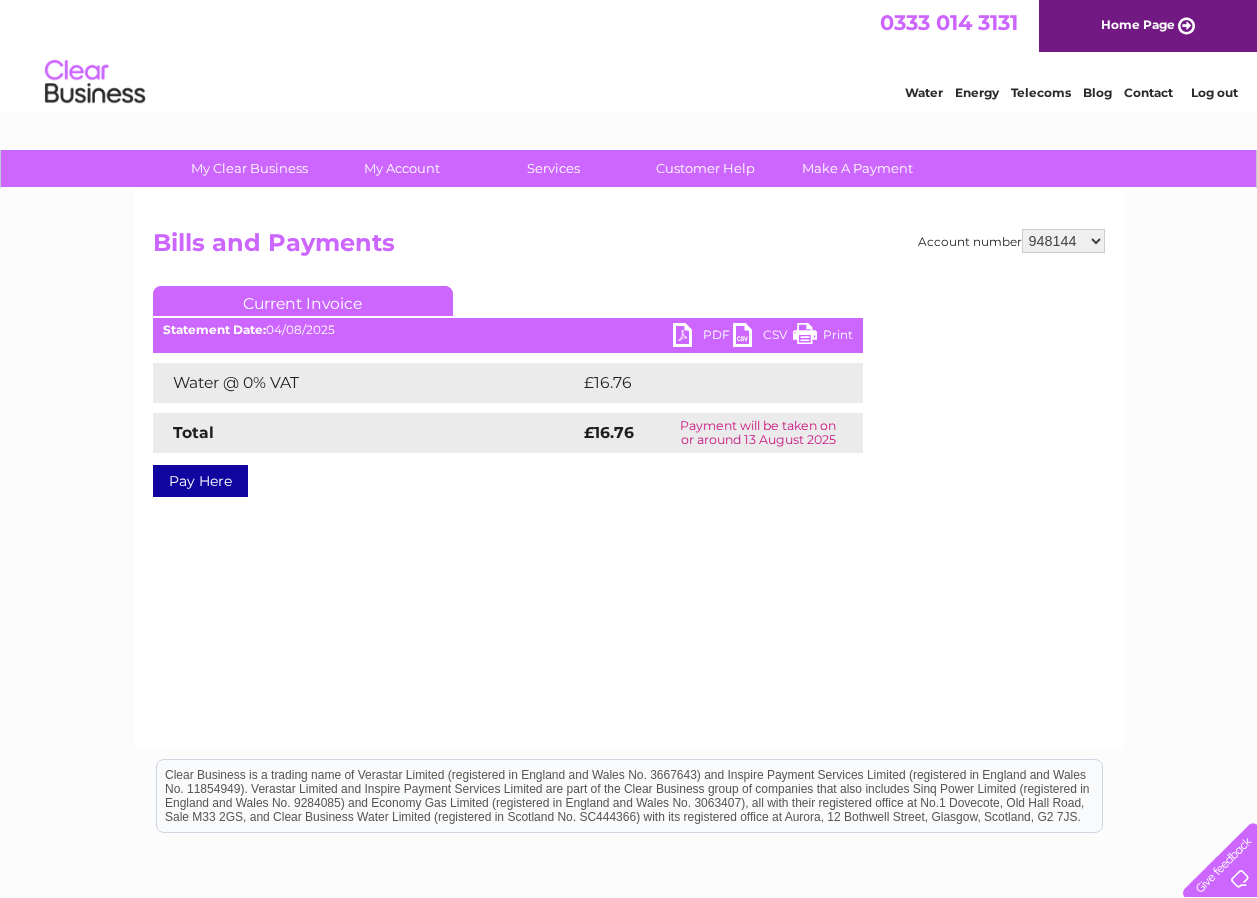 click on "Statement Date:  [DATE]" at bounding box center [508, 330] 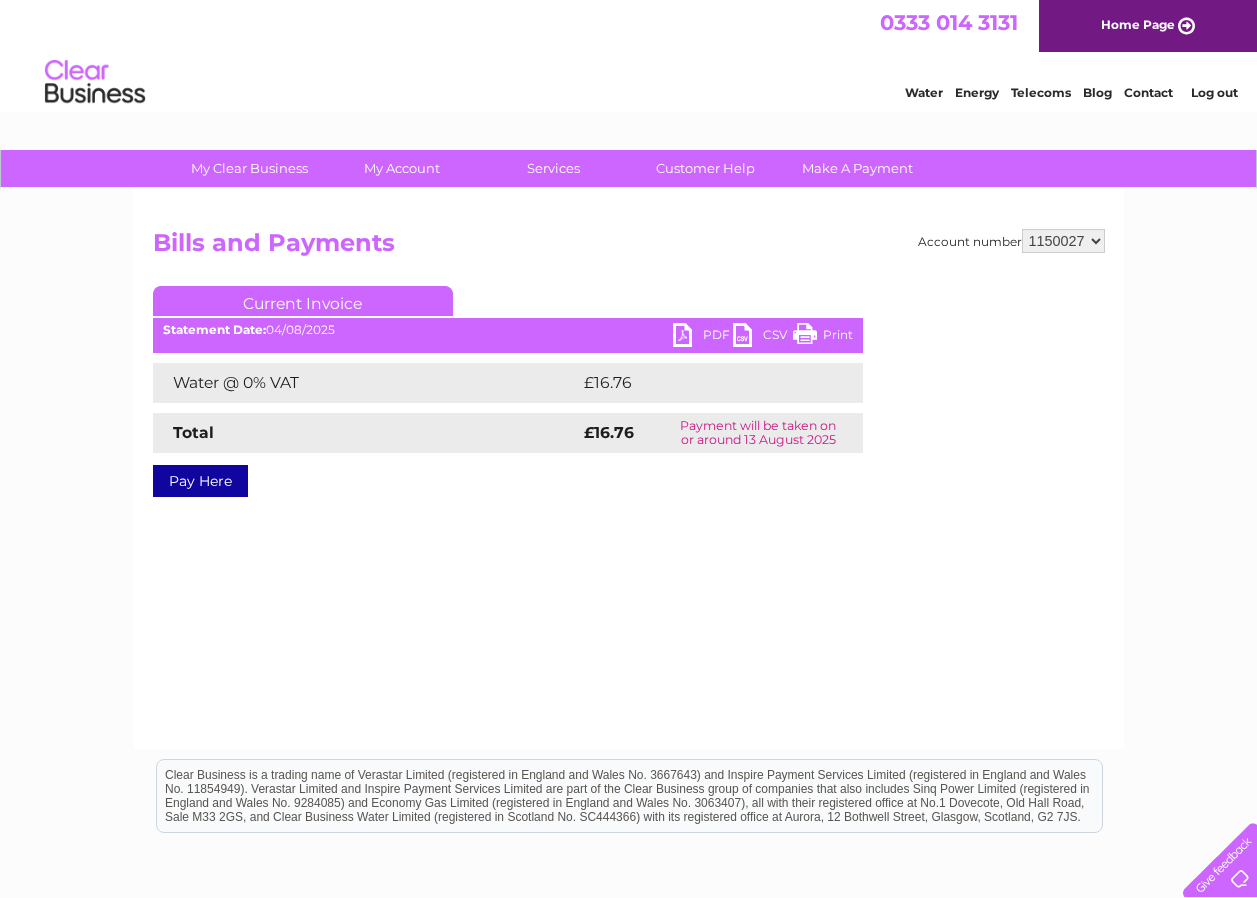 click on "948144
1150027" at bounding box center [1063, 241] 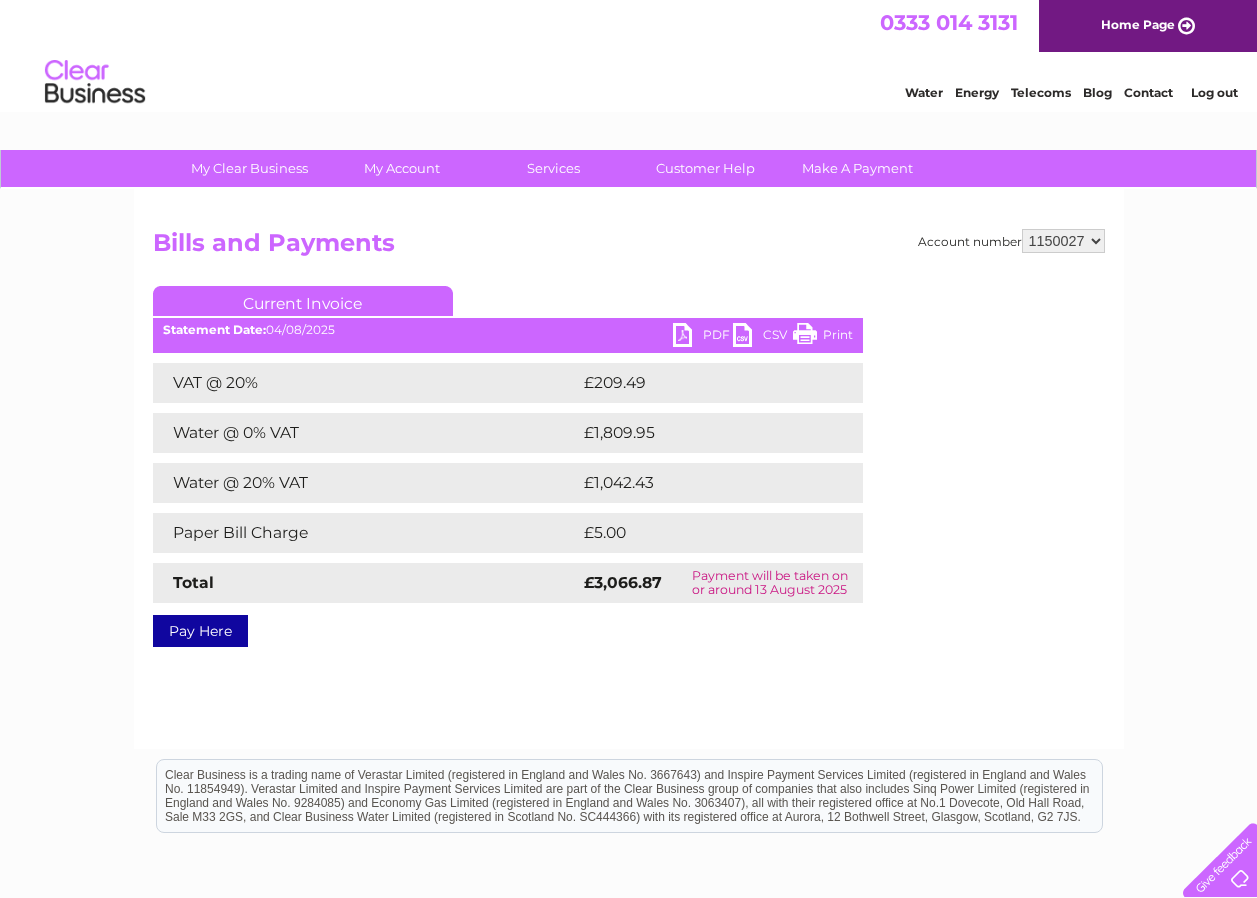 scroll, scrollTop: 0, scrollLeft: 0, axis: both 